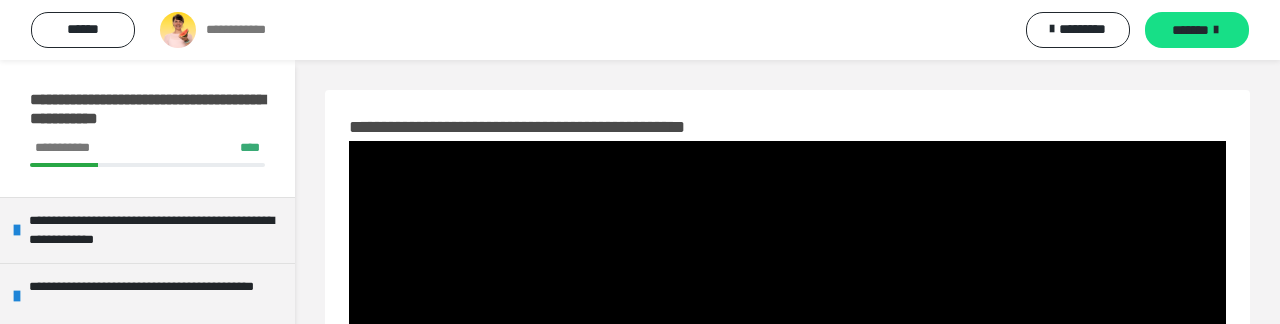 scroll, scrollTop: 342, scrollLeft: 0, axis: vertical 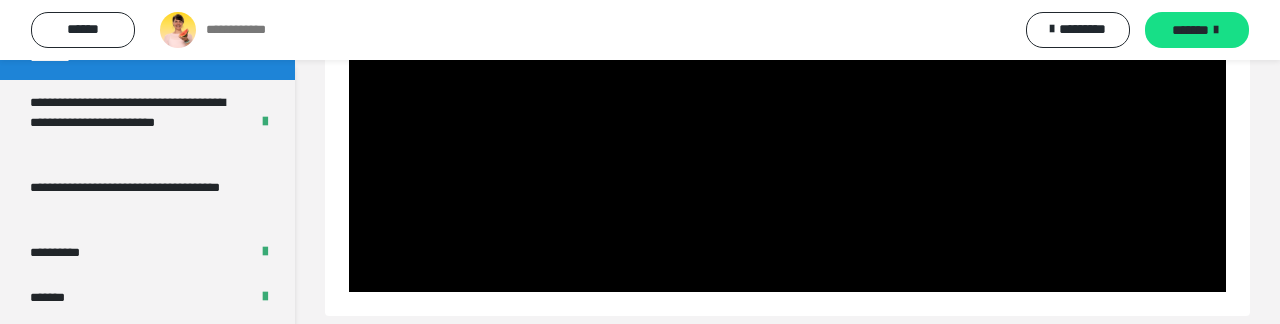 click on "**********" at bounding box center (139, 197) 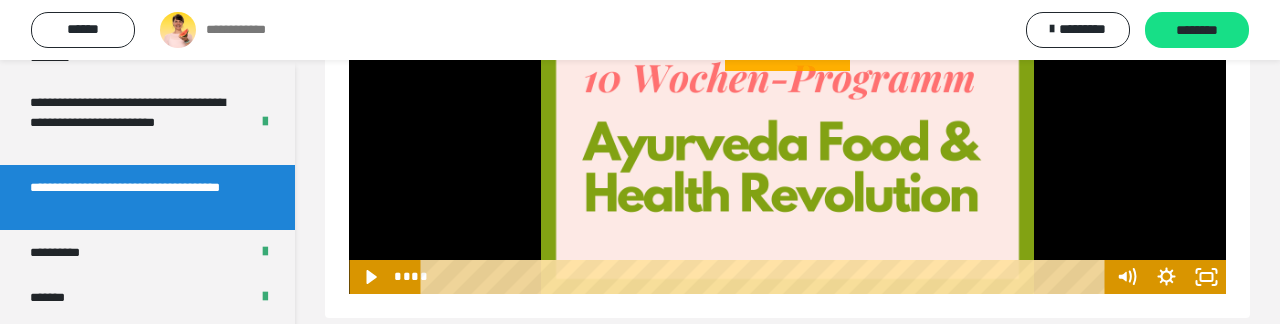 scroll, scrollTop: 365, scrollLeft: 0, axis: vertical 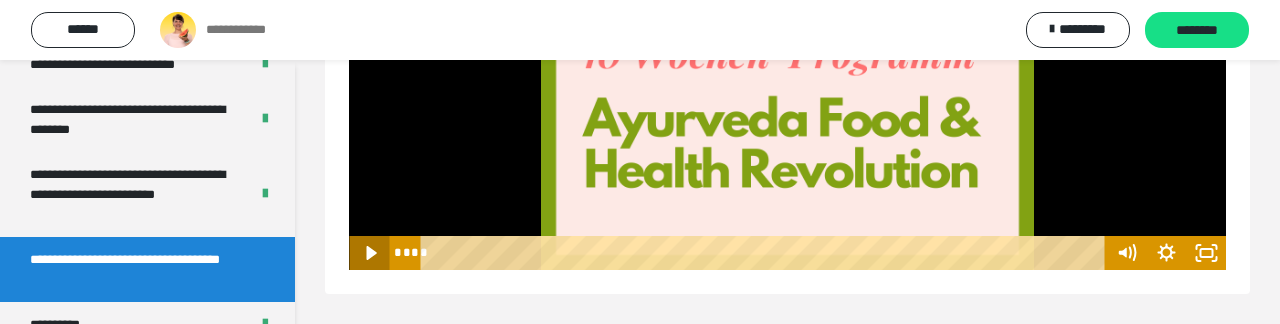 click 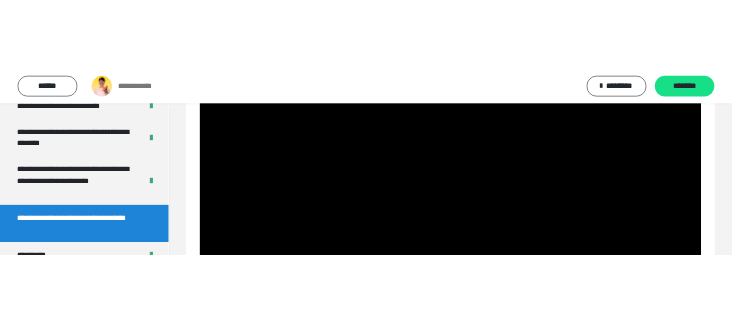 scroll, scrollTop: 120, scrollLeft: 0, axis: vertical 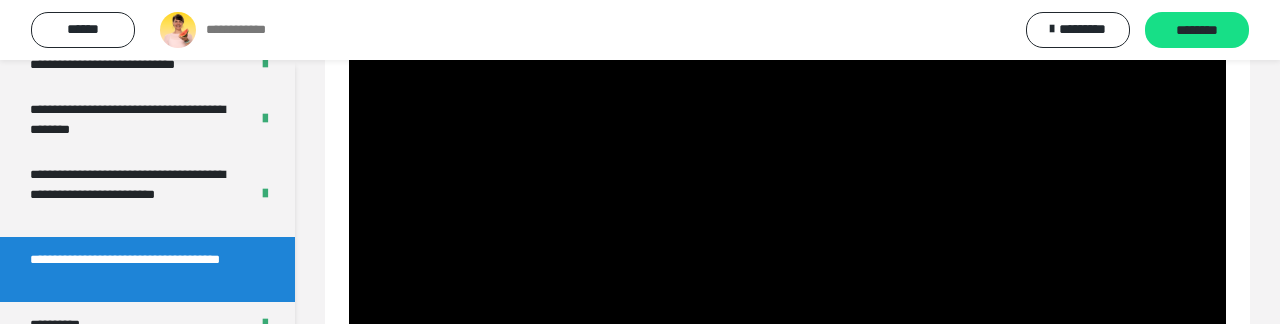 click at bounding box center [787, 267] 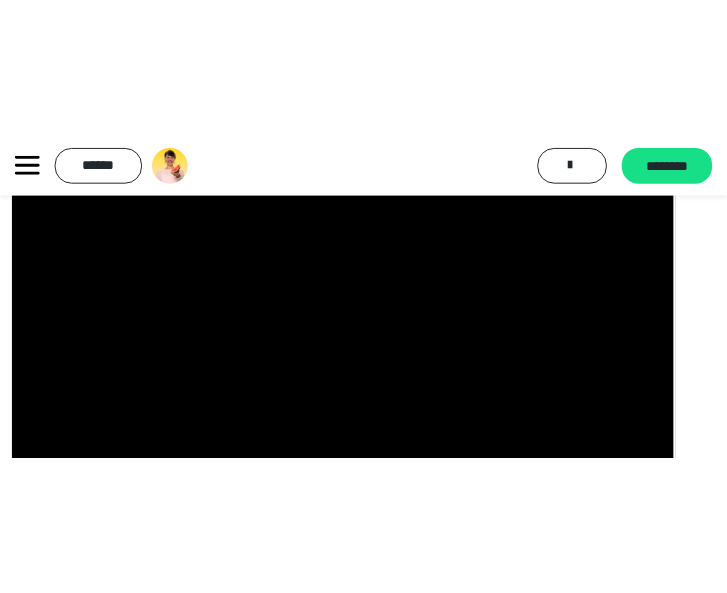 scroll, scrollTop: 60, scrollLeft: 0, axis: vertical 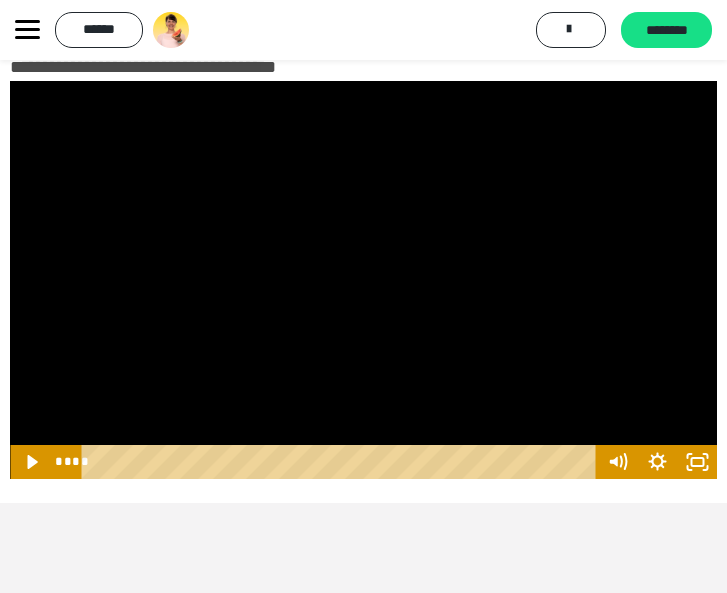 click on "**** ****" at bounding box center (323, 462) 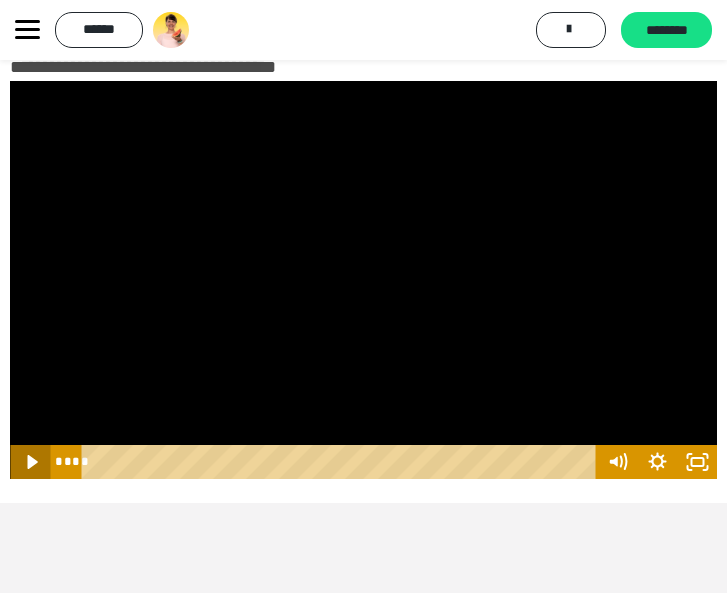 click 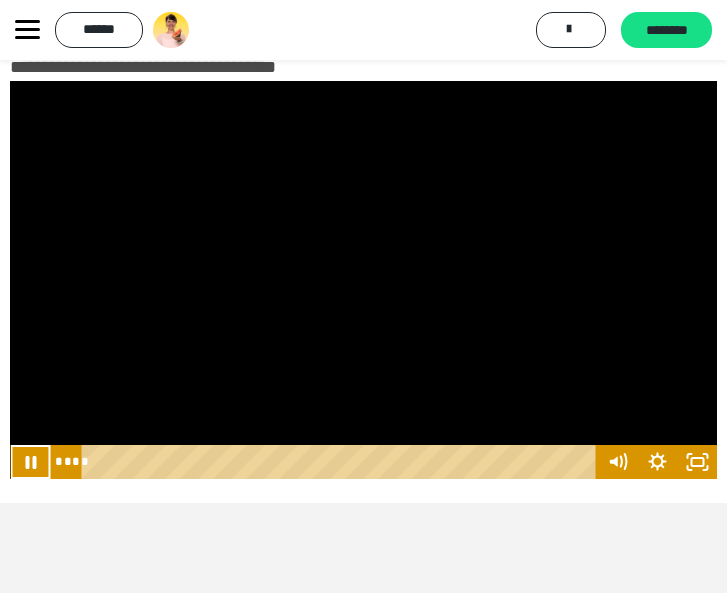 type 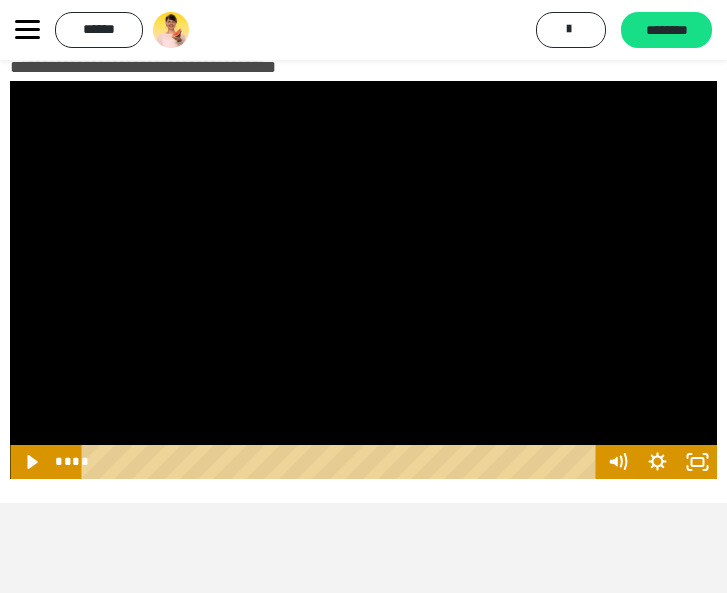 type 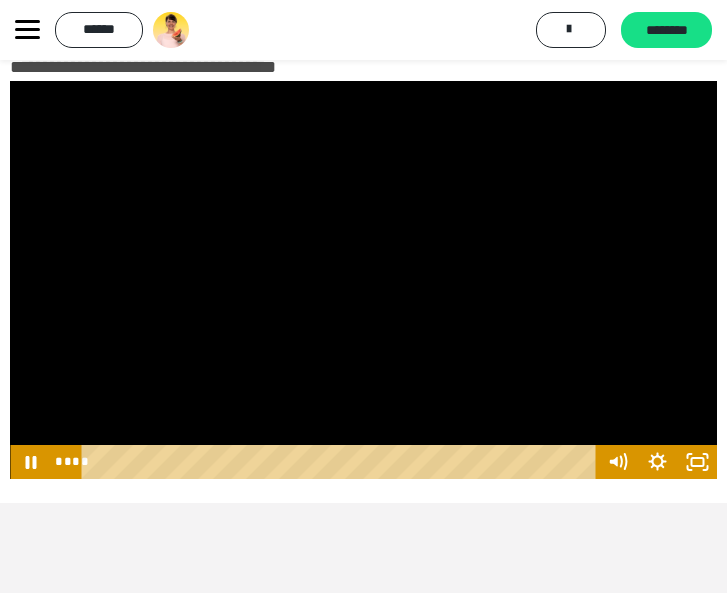click at bounding box center (363, 280) 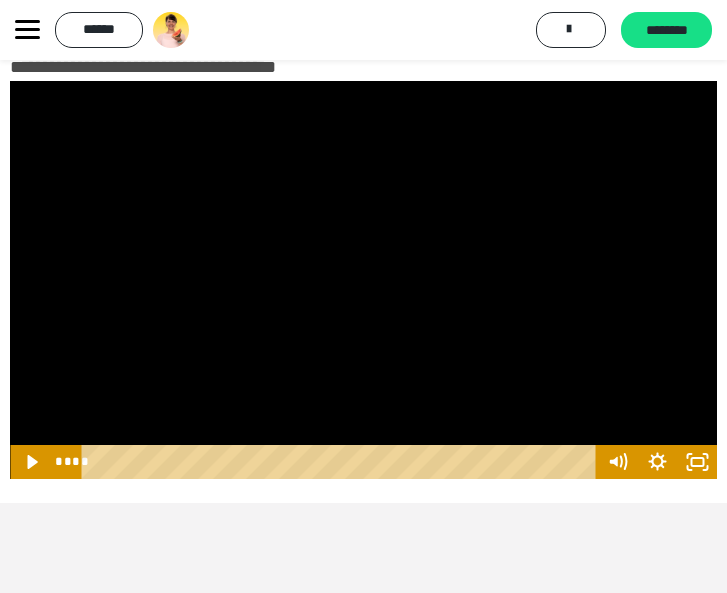 click at bounding box center (363, 280) 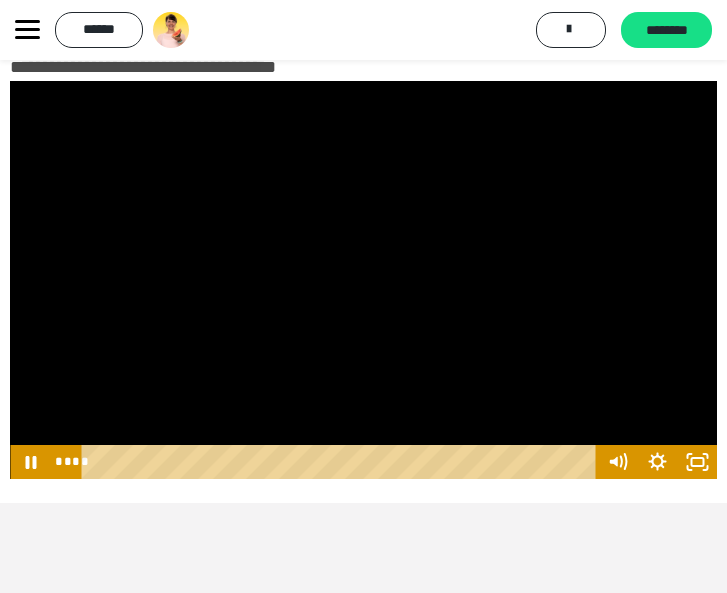 click at bounding box center [363, 280] 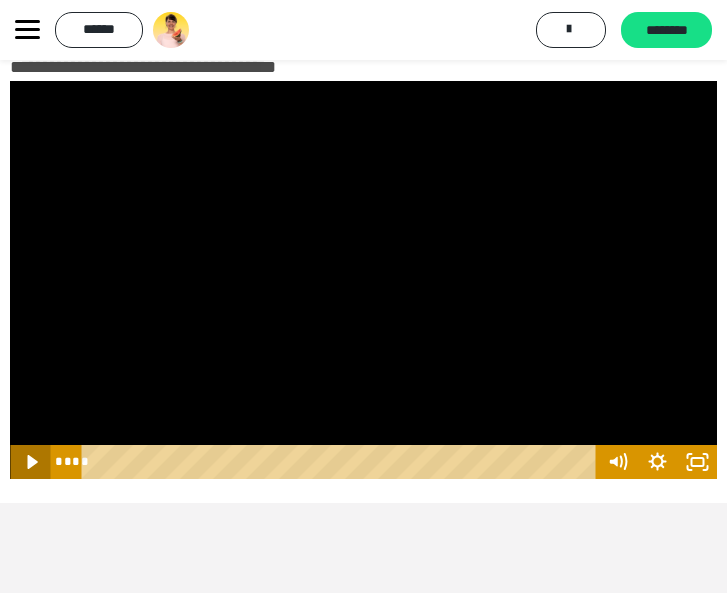 click 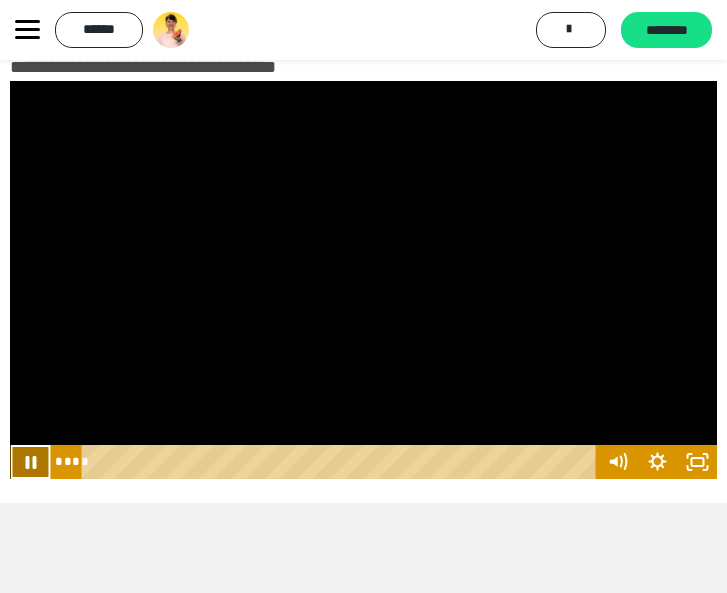 click 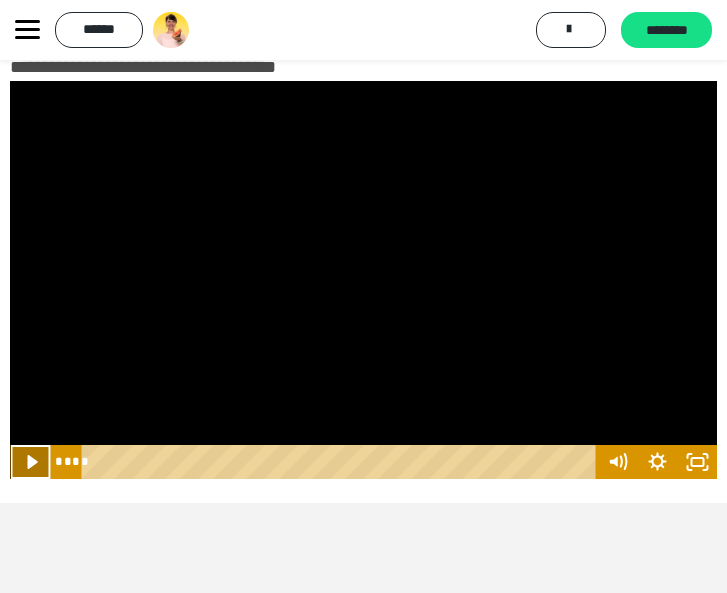 click 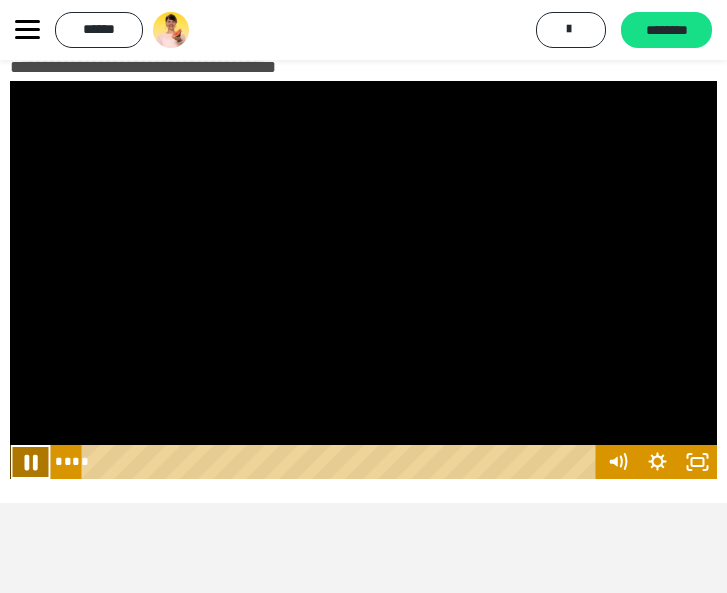 click 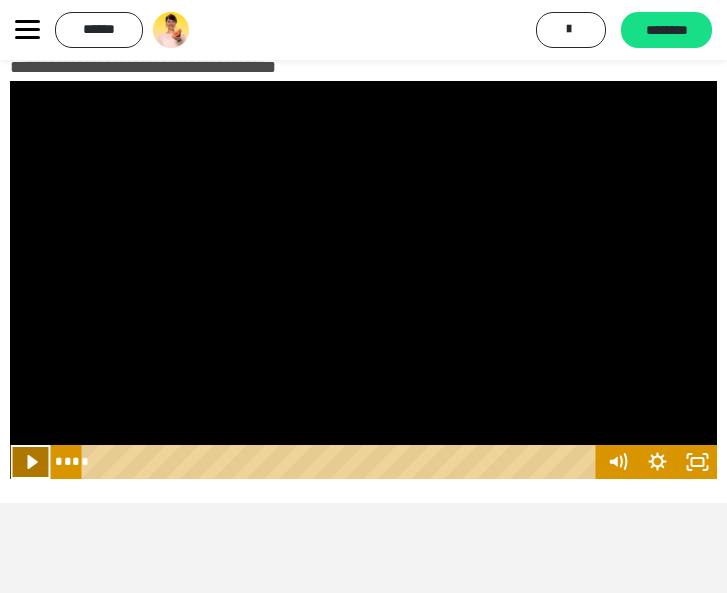 click 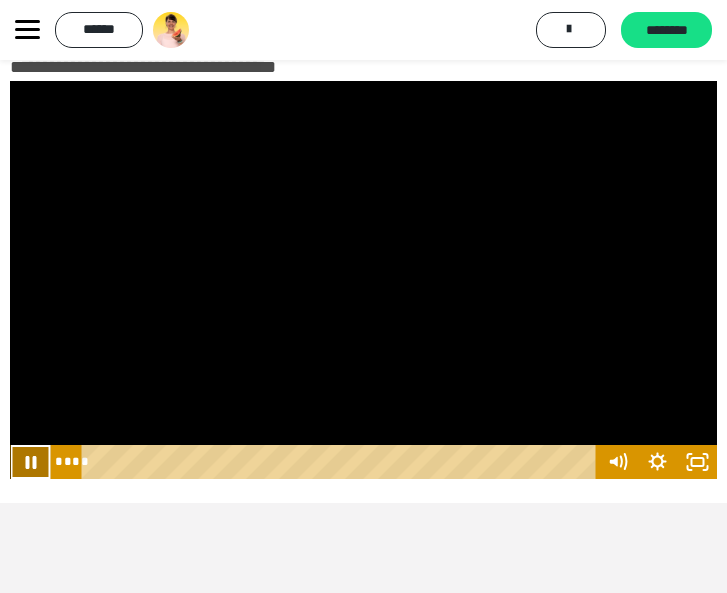 click 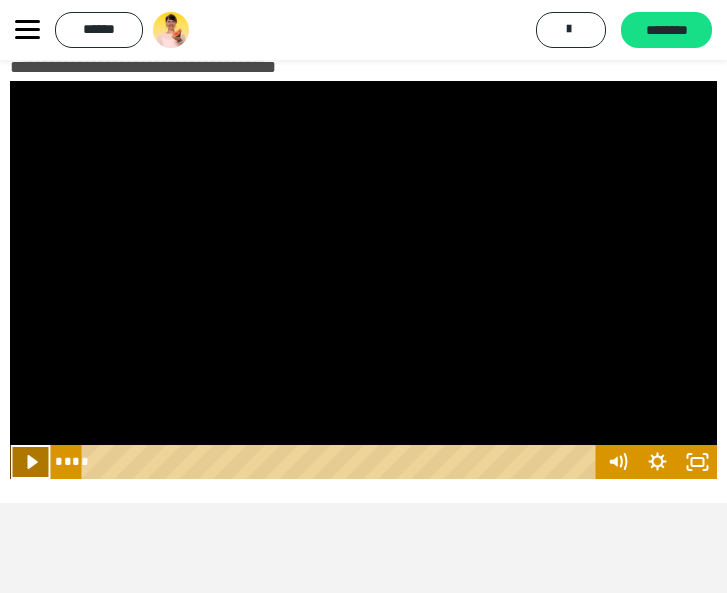 click 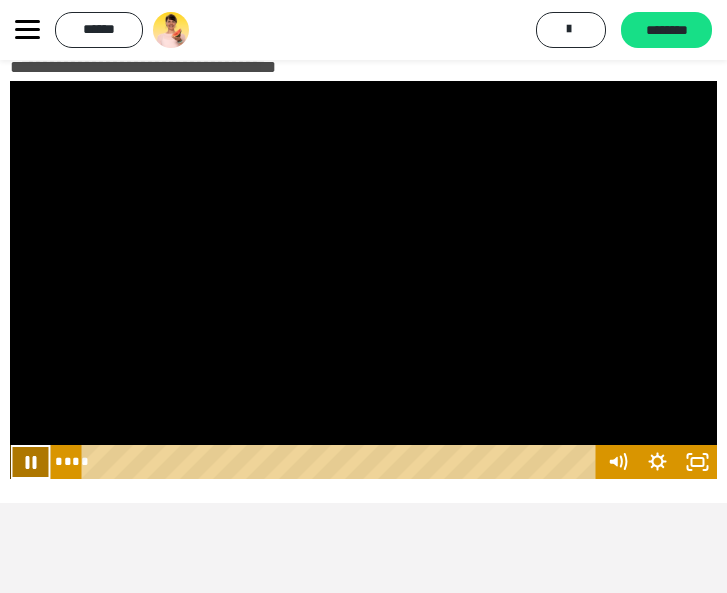 click 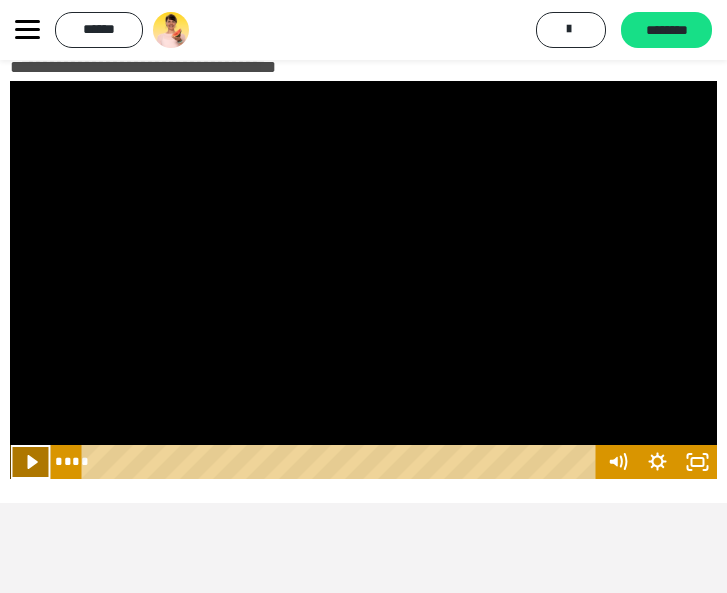 click 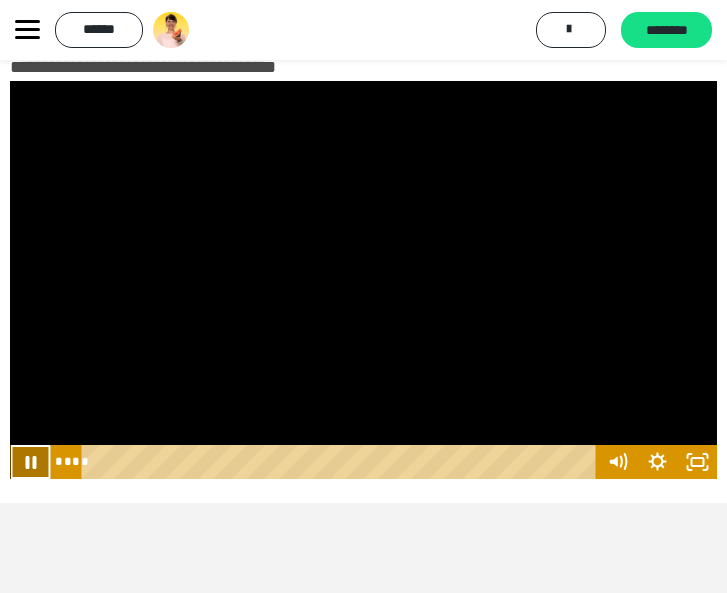 click 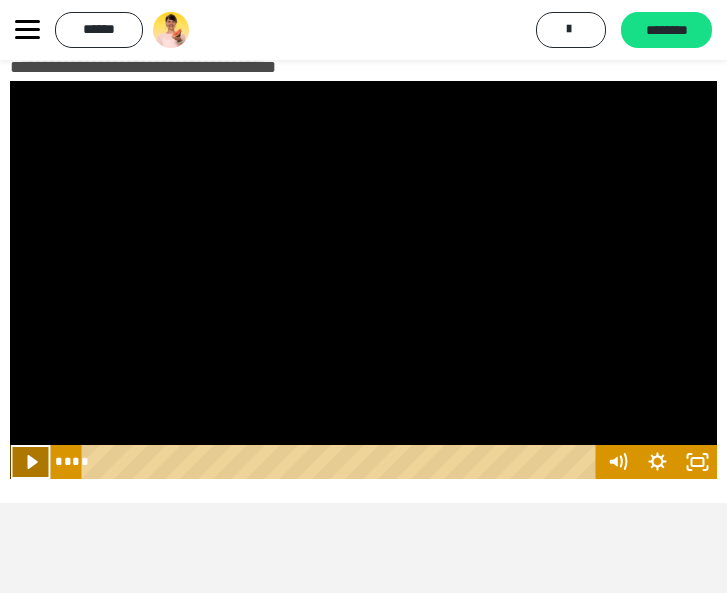 click 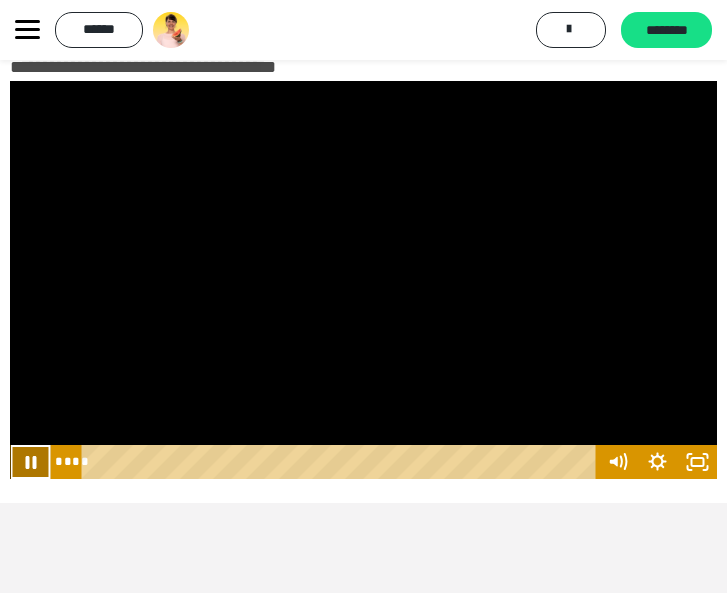 click 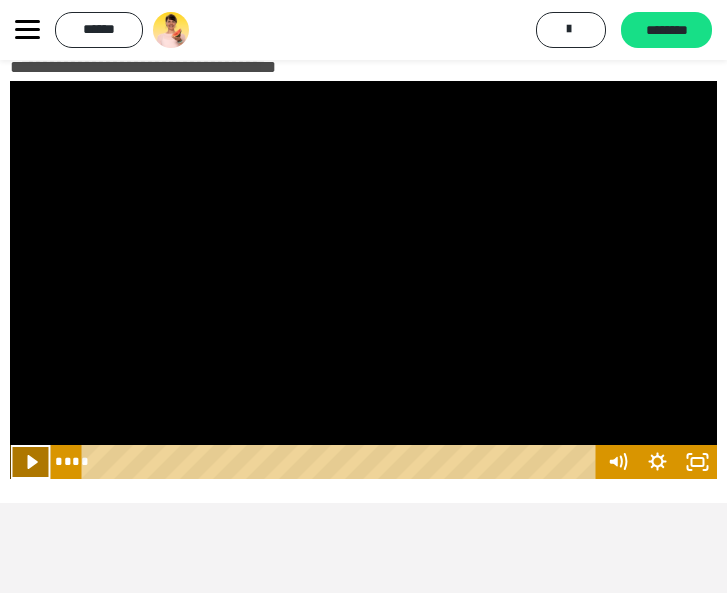 click 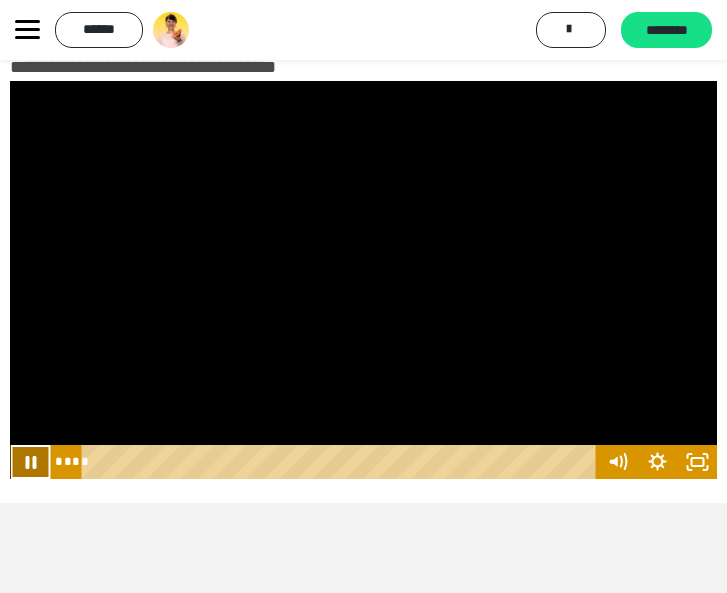 click 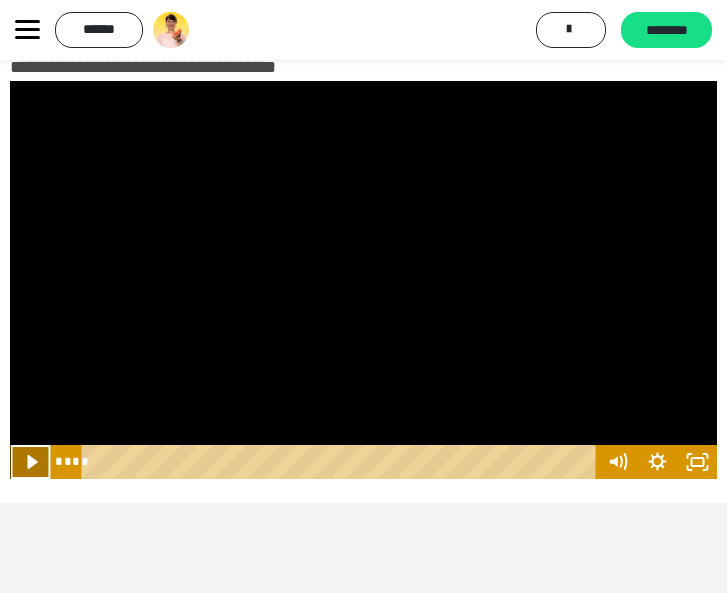 click 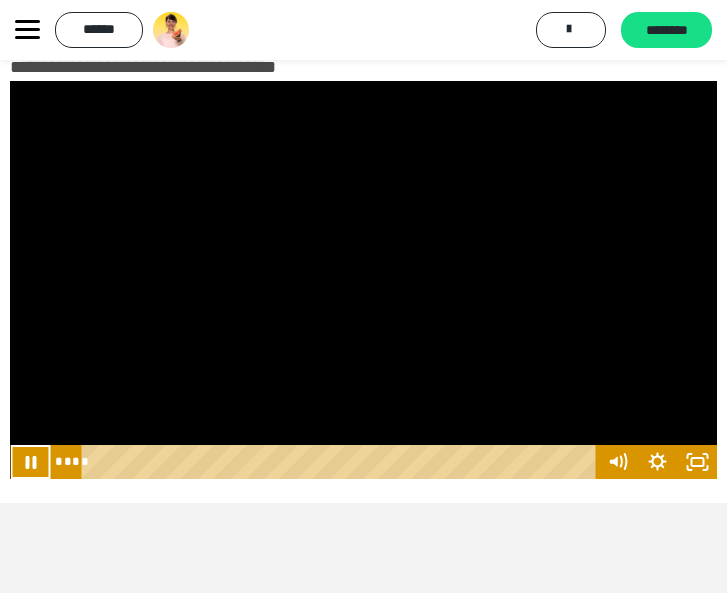 click at bounding box center [363, 280] 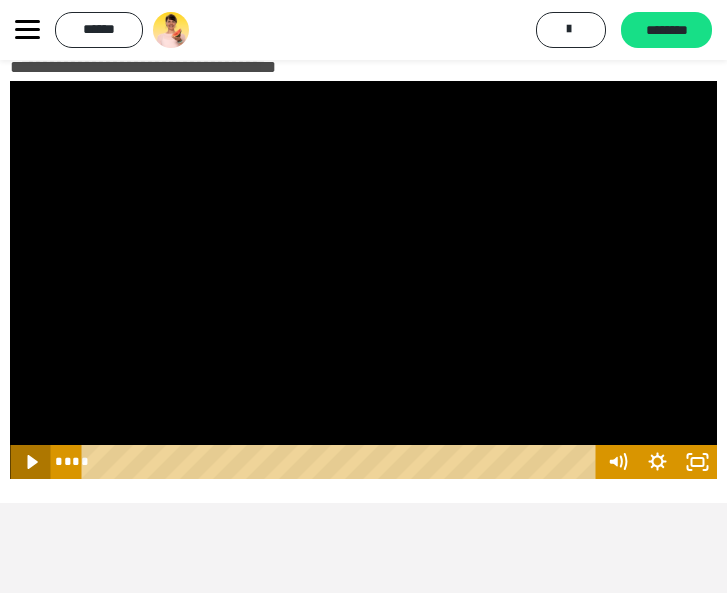 click 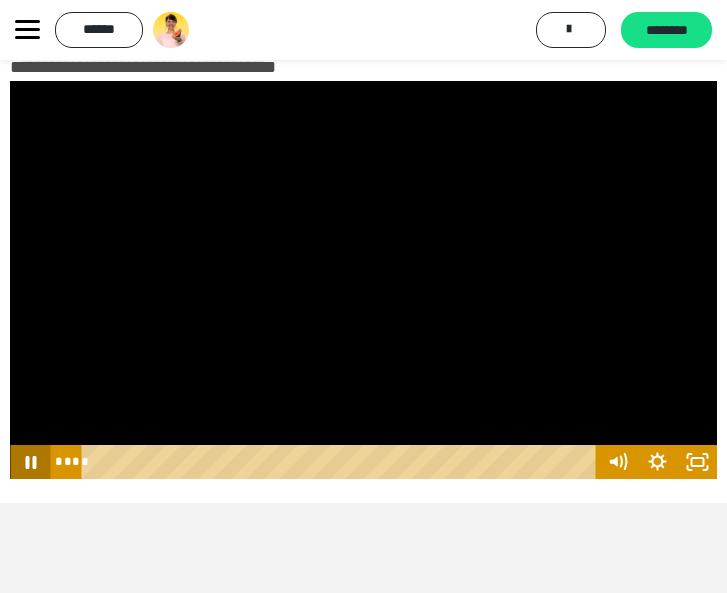 click 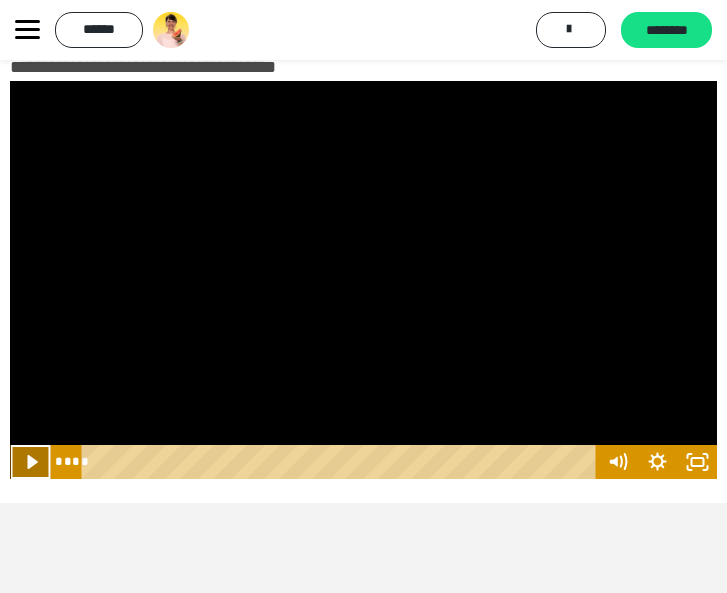 click 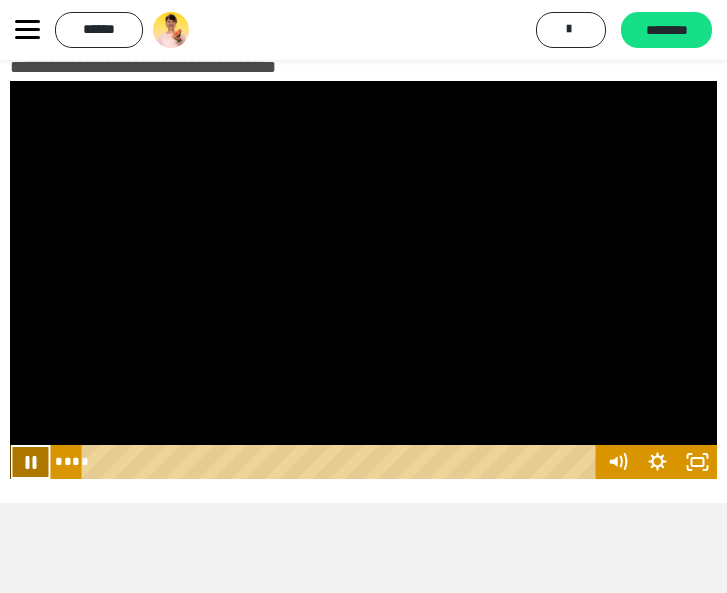 click 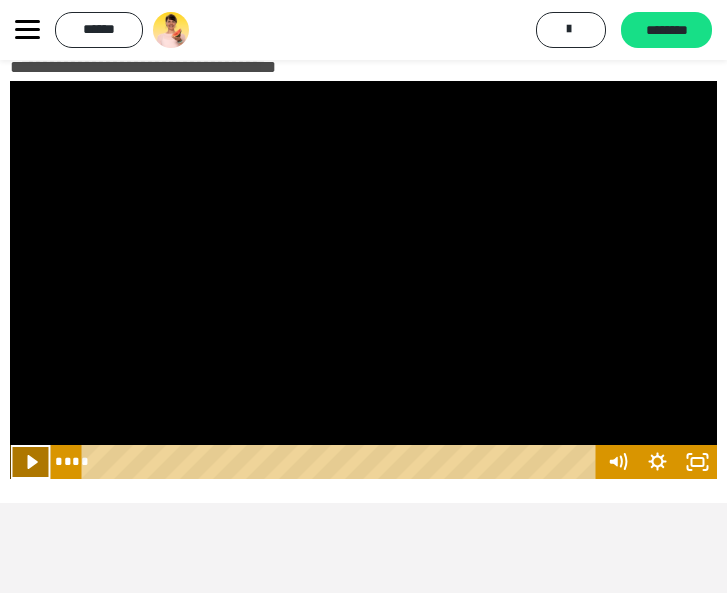 click 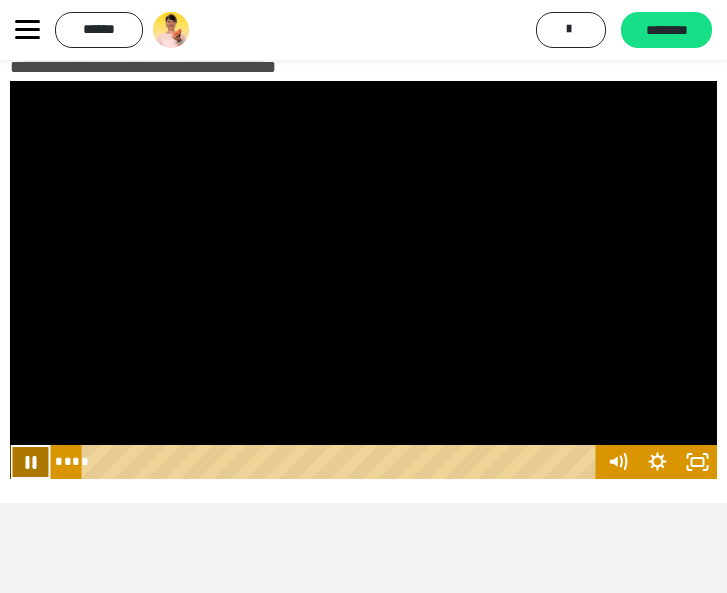 click 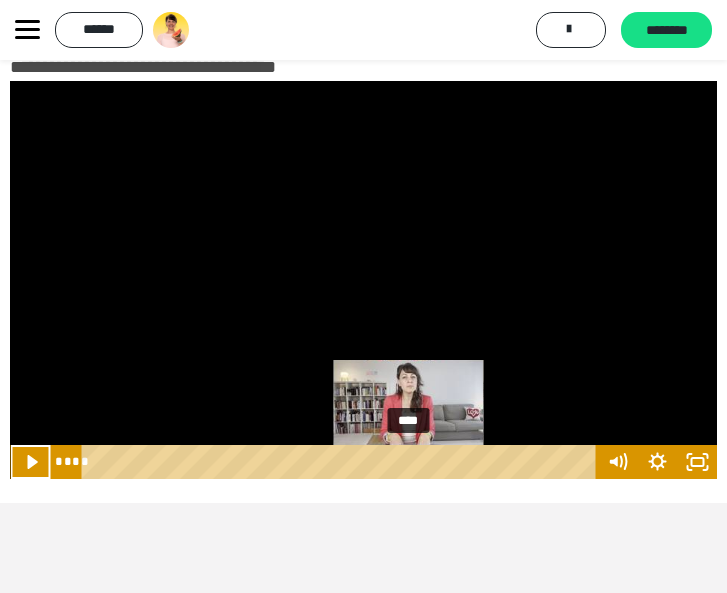 click on "****" at bounding box center [341, 462] 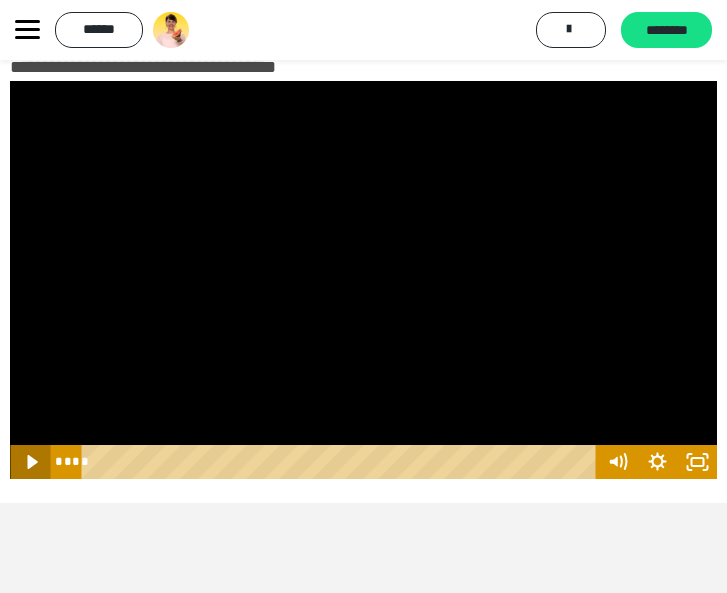 click 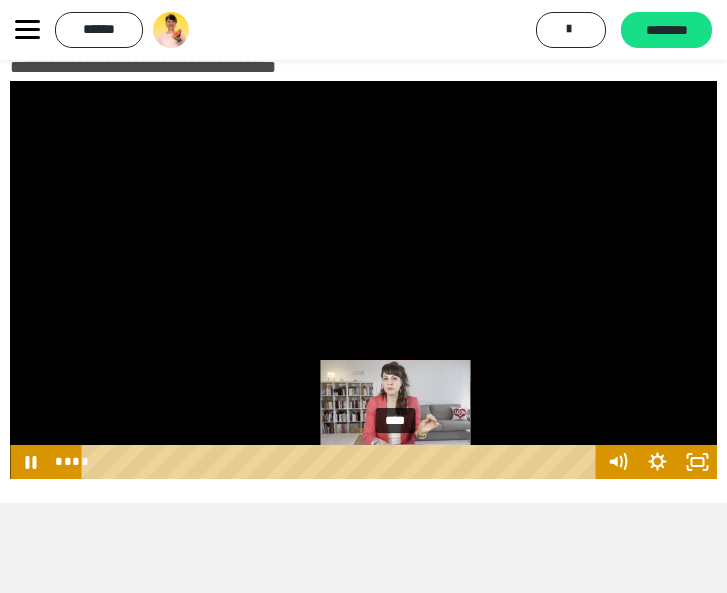 click on "****" at bounding box center (341, 462) 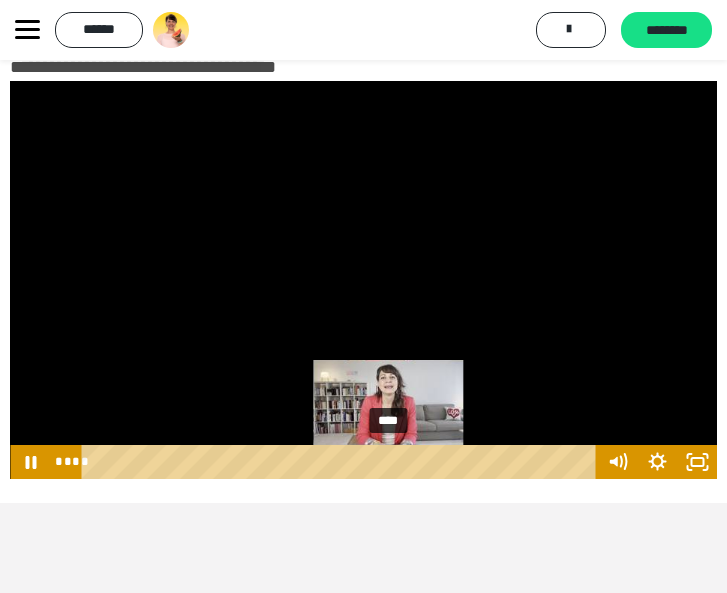 click on "****" at bounding box center (341, 462) 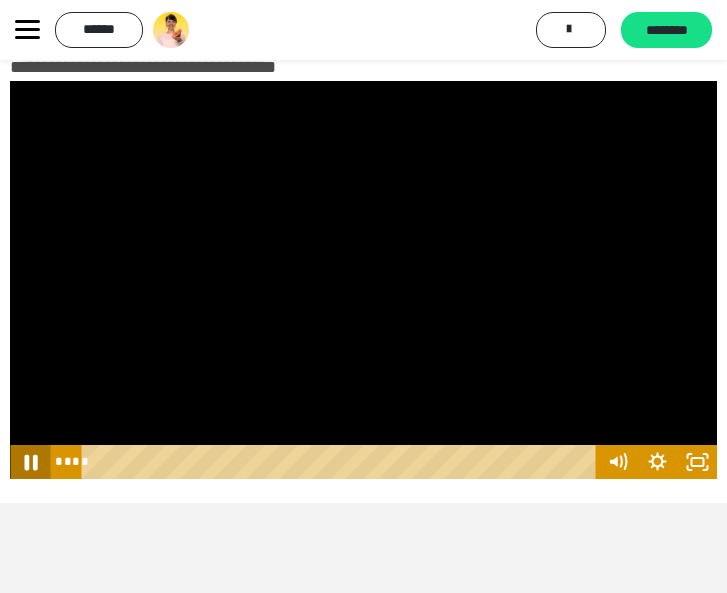 click 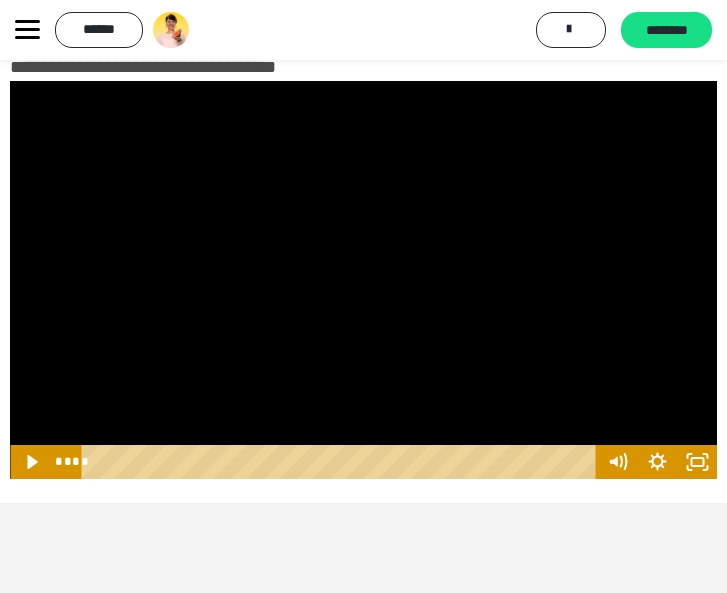 click at bounding box center [363, 280] 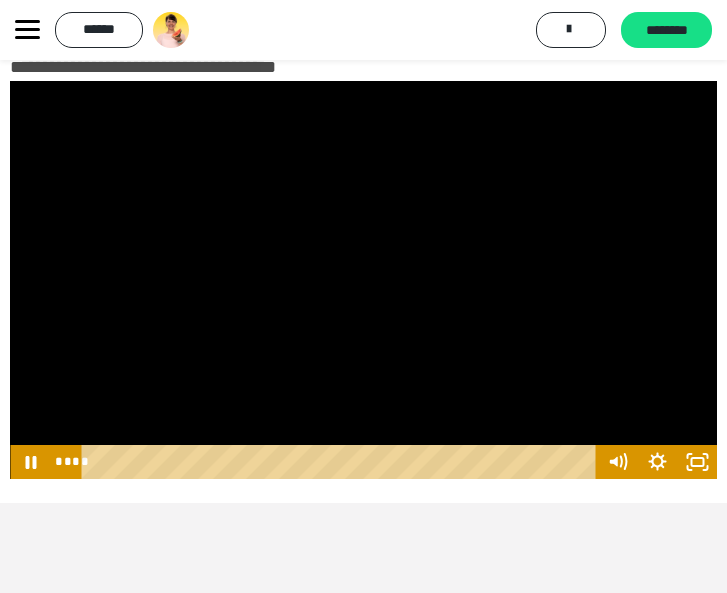 click at bounding box center (363, 280) 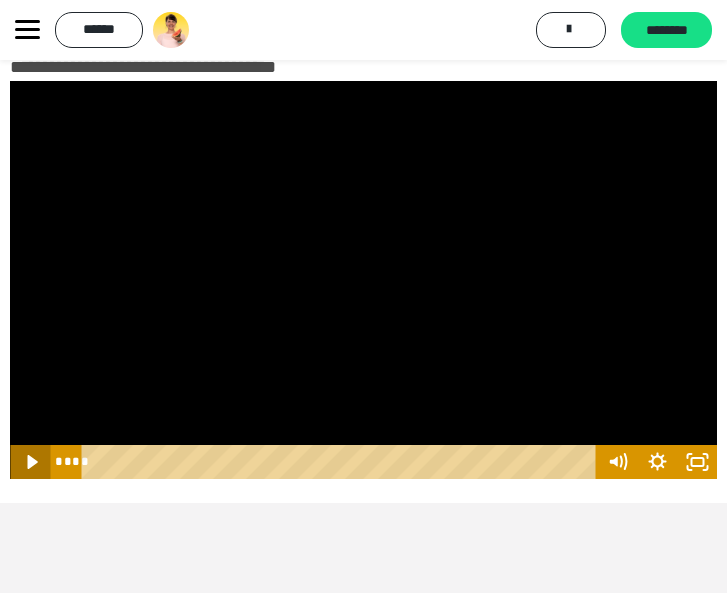 click 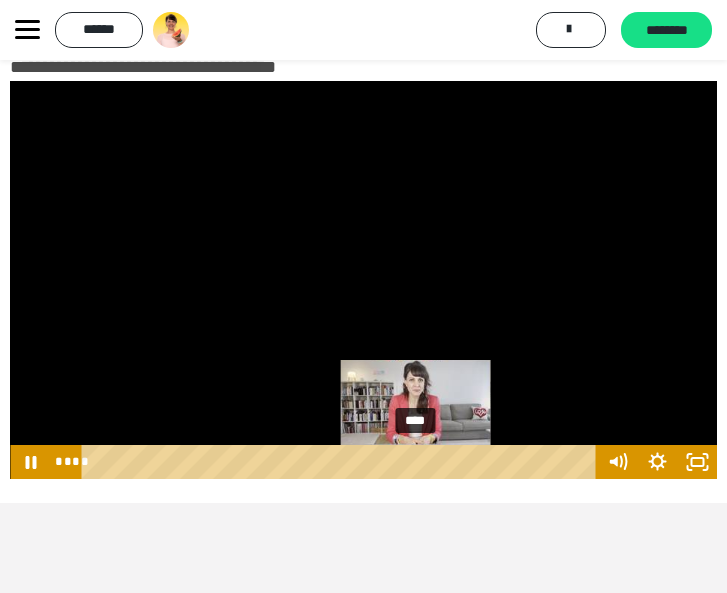 drag, startPoint x: 432, startPoint y: 462, endPoint x: 416, endPoint y: 466, distance: 16.492422 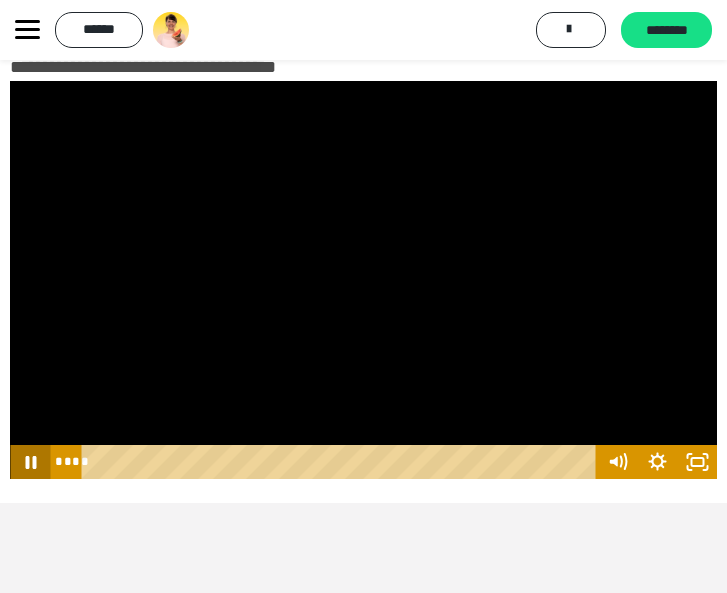 click 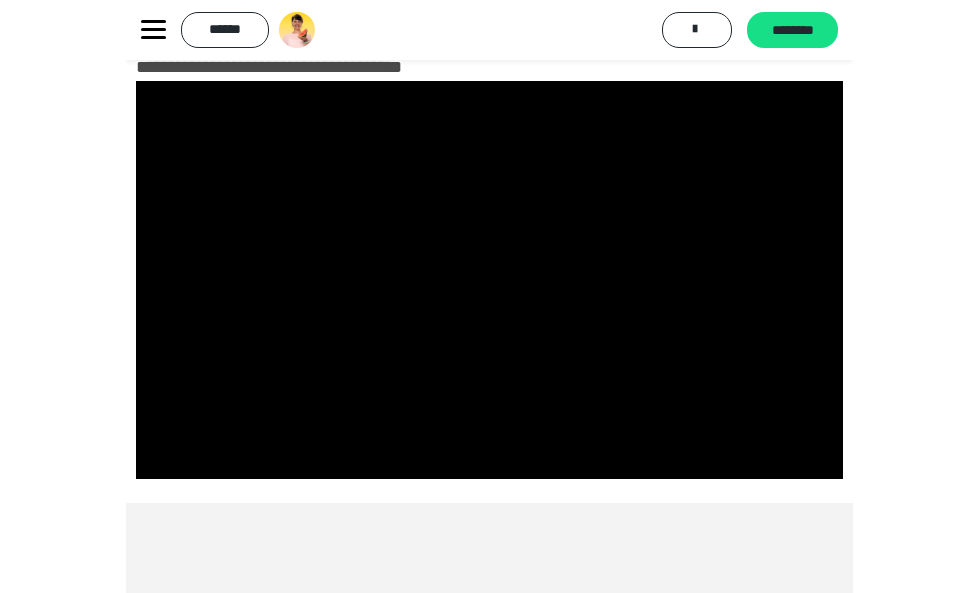 scroll, scrollTop: 0, scrollLeft: 0, axis: both 